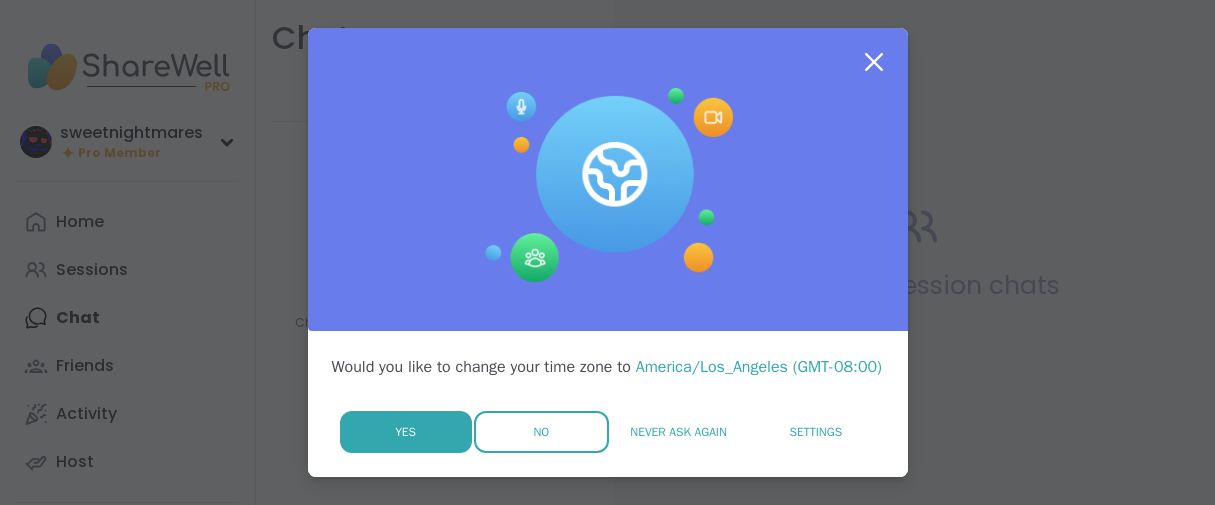 scroll, scrollTop: 0, scrollLeft: 0, axis: both 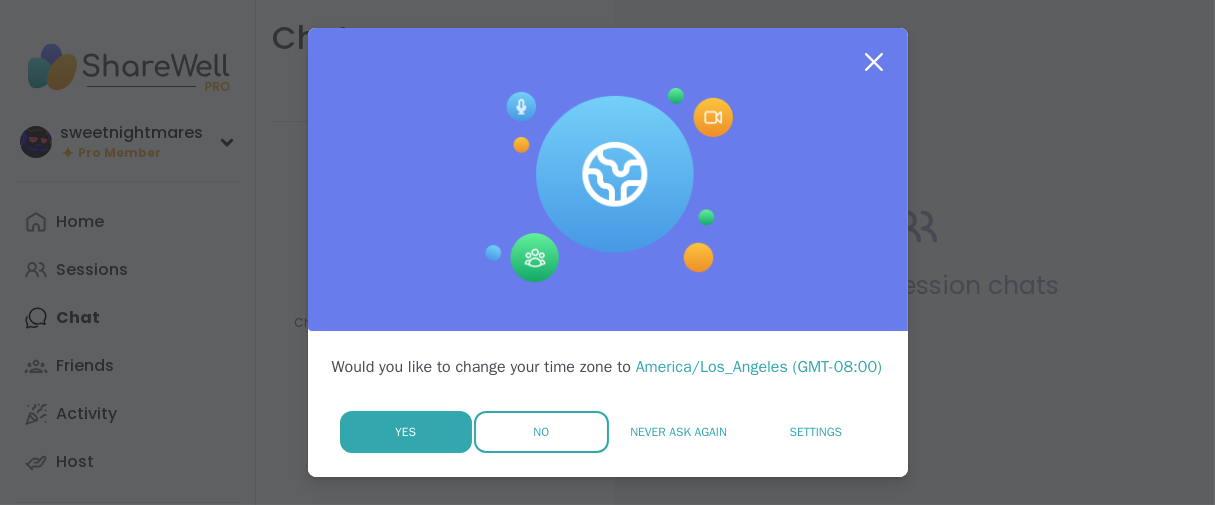 click on "No" at bounding box center [541, 432] 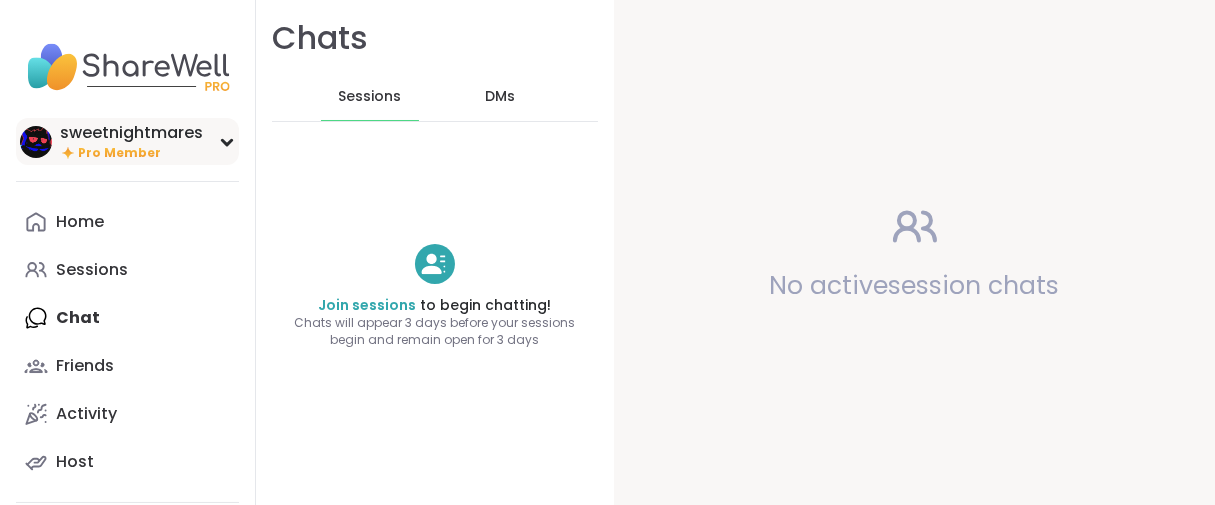 scroll, scrollTop: 0, scrollLeft: 0, axis: both 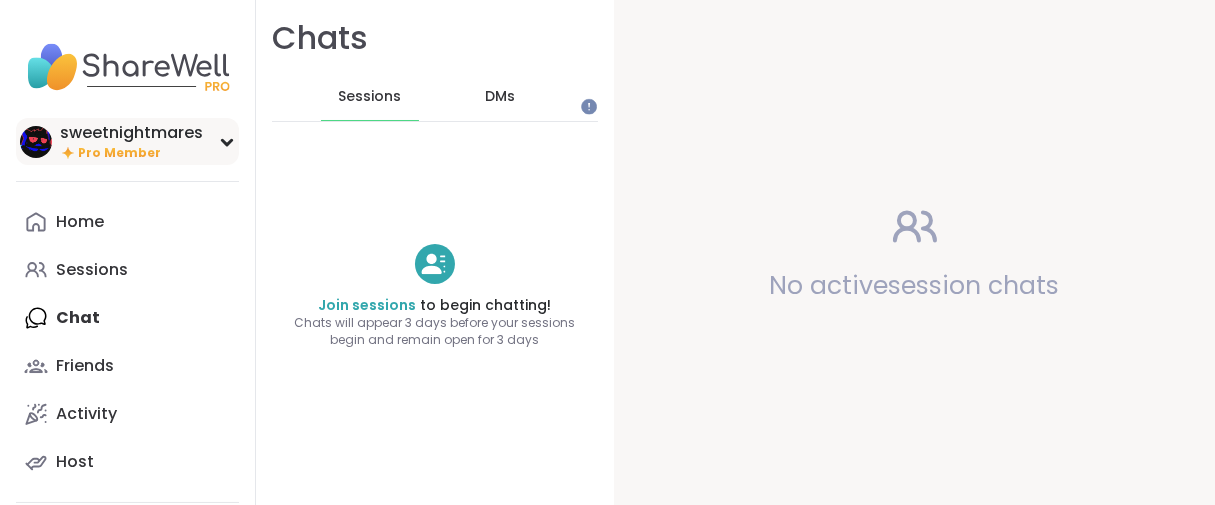 click on "Pro Member" at bounding box center [119, 153] 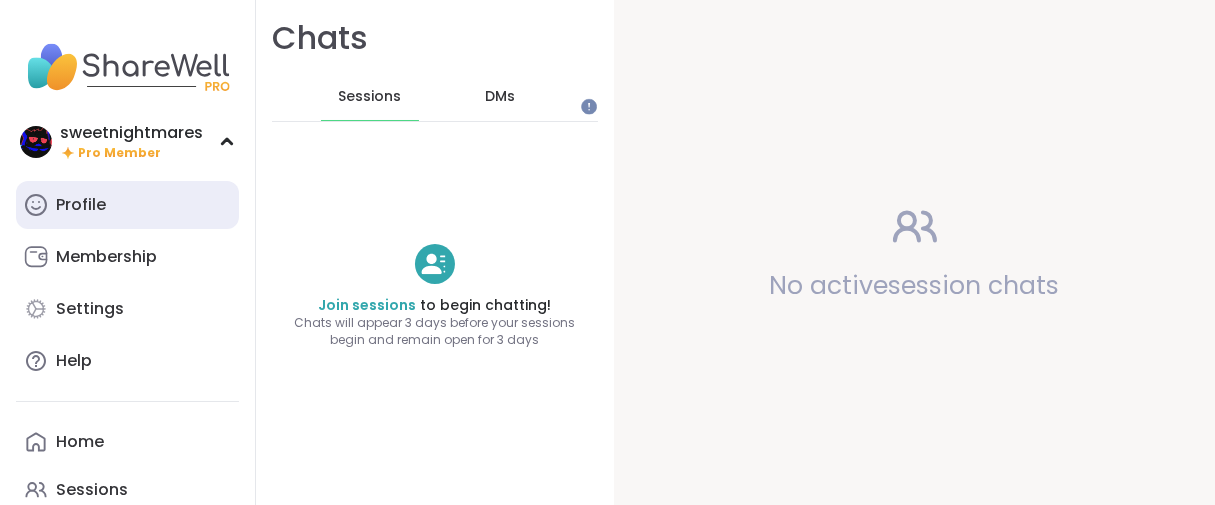 click on "Profile" at bounding box center [81, 205] 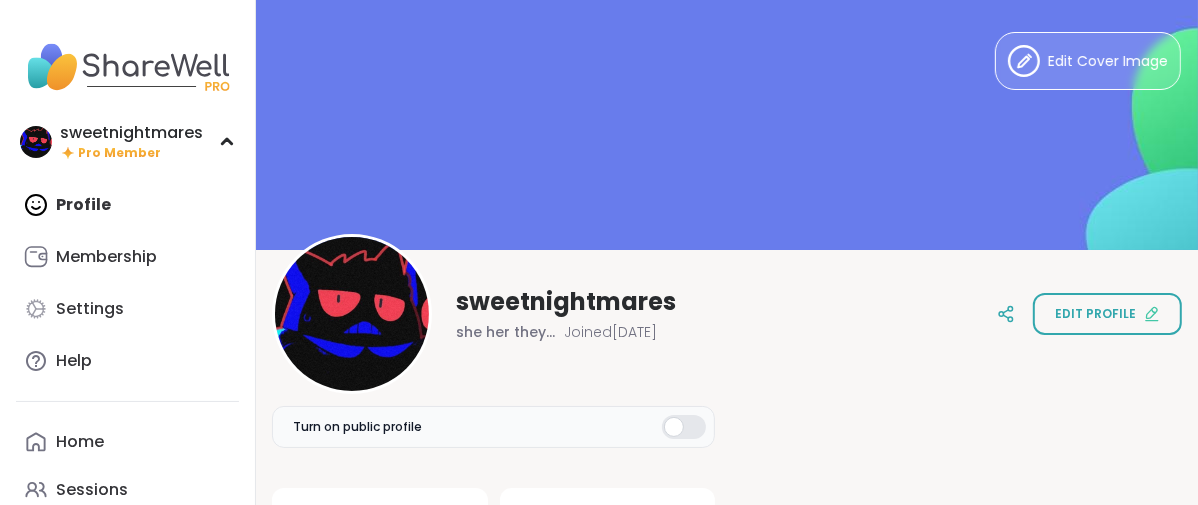 scroll, scrollTop: 0, scrollLeft: 0, axis: both 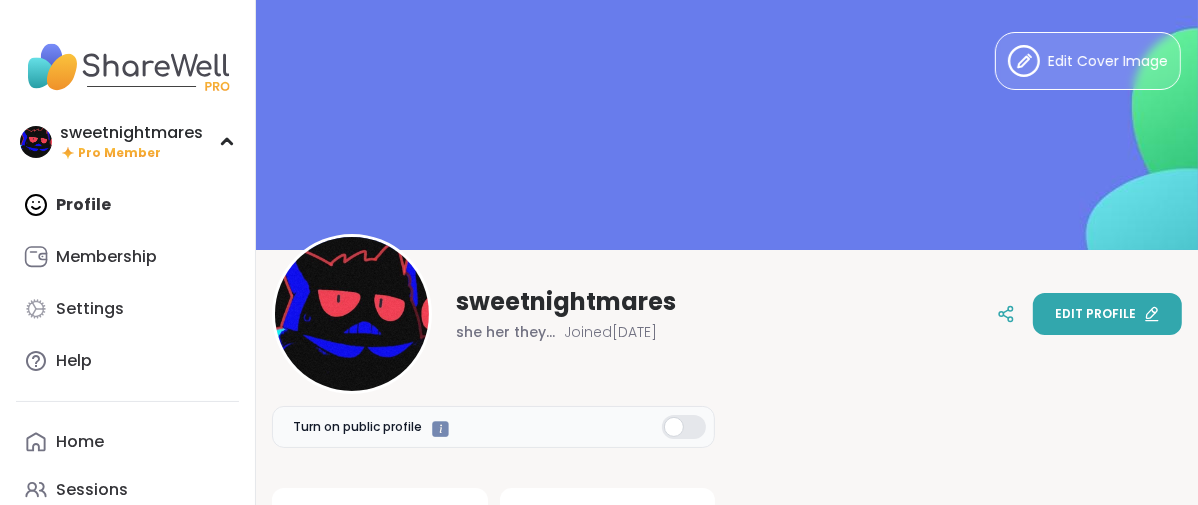 click on "Edit profile" at bounding box center [1107, 314] 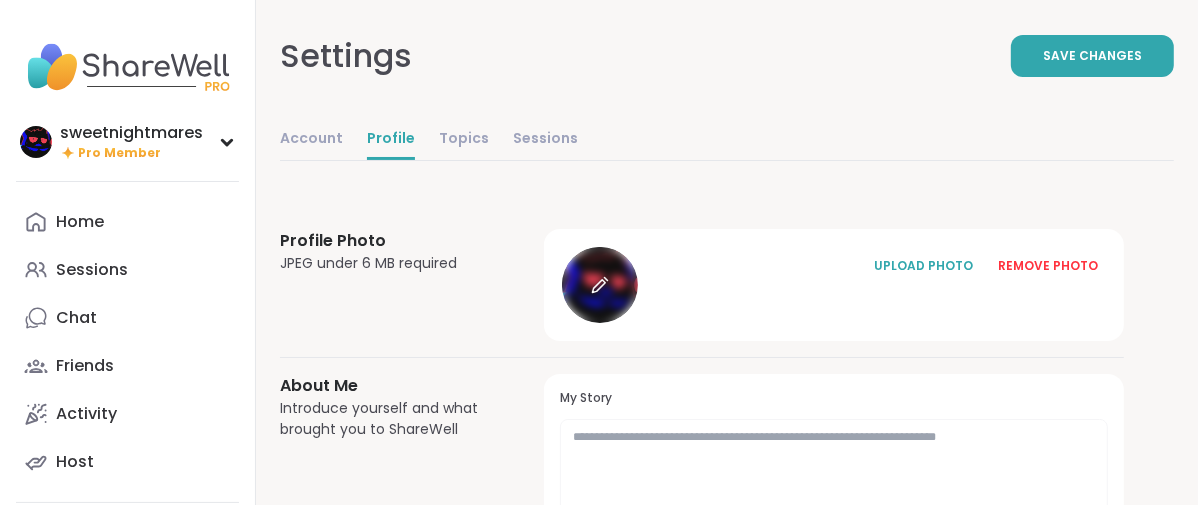 click 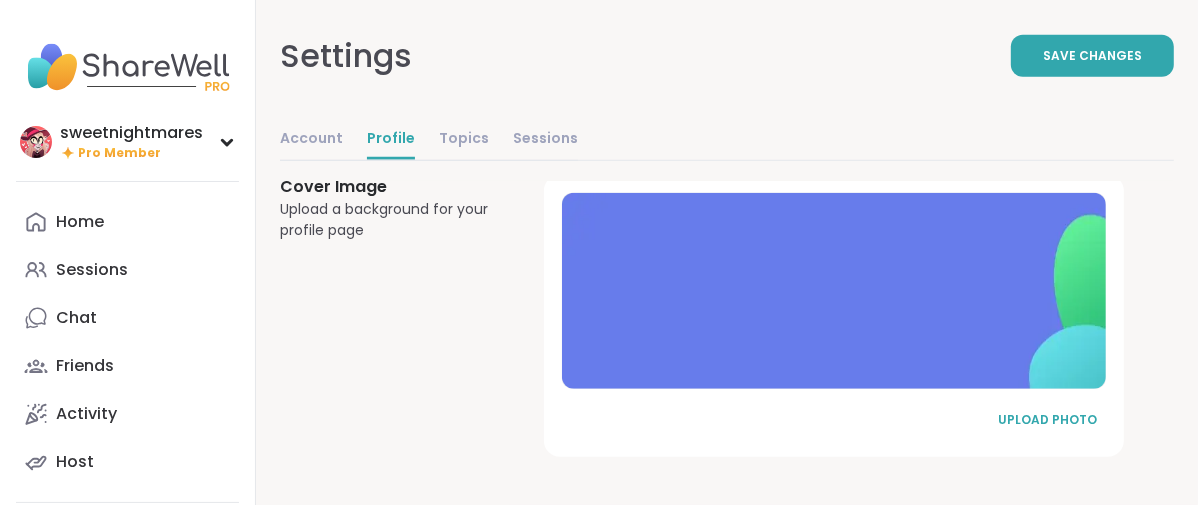 scroll, scrollTop: 1582, scrollLeft: 0, axis: vertical 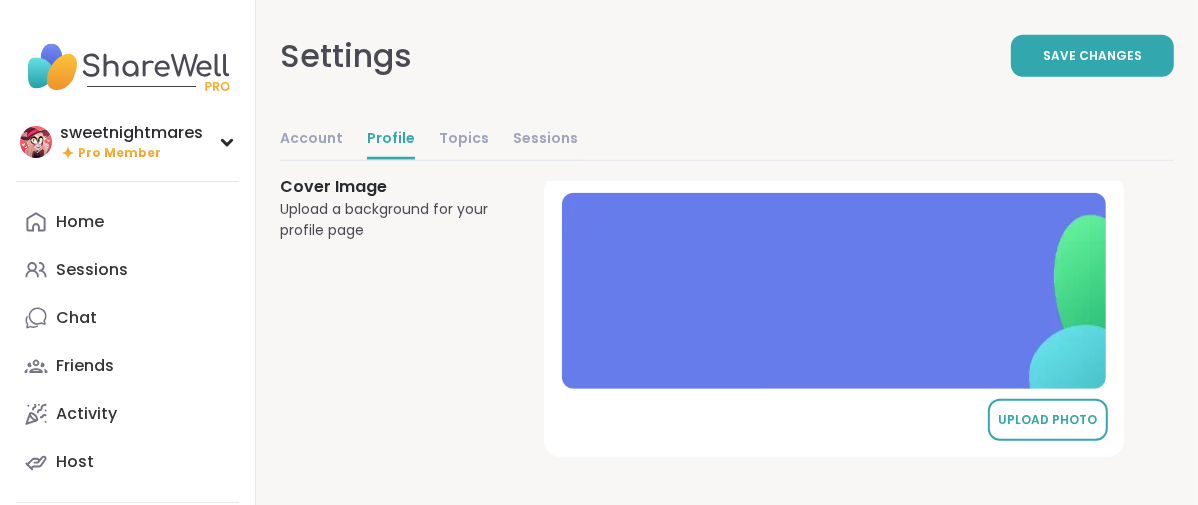 click on "UPLOAD PHOTO" at bounding box center [1048, 420] 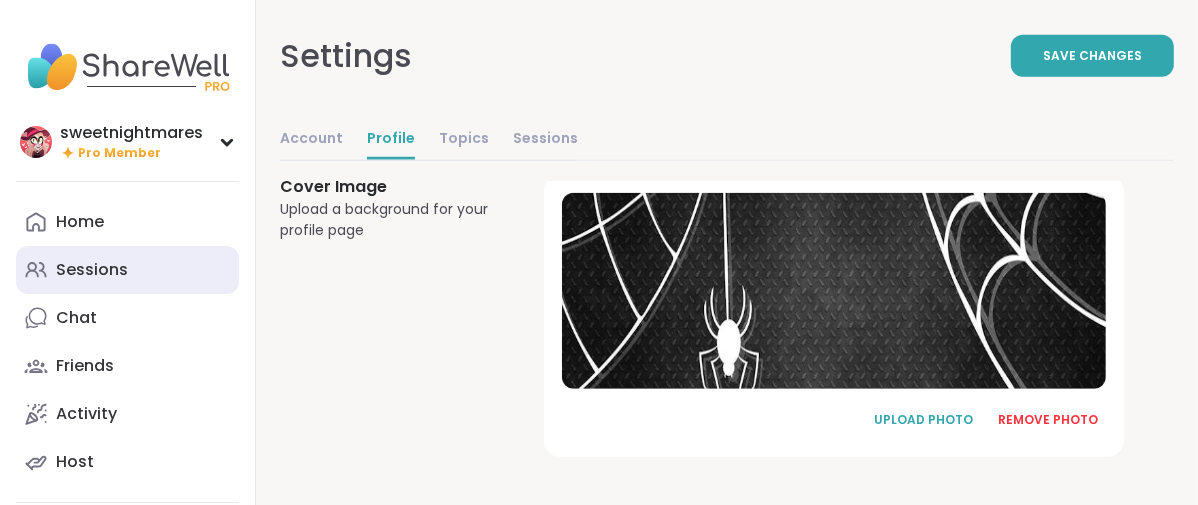 click on "Sessions" at bounding box center (92, 270) 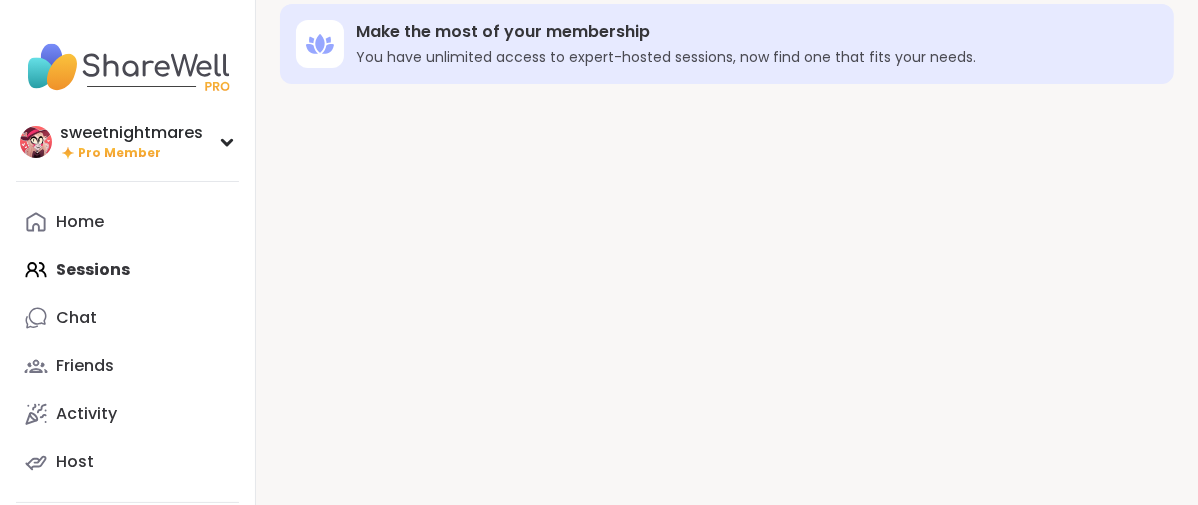 scroll, scrollTop: 0, scrollLeft: 0, axis: both 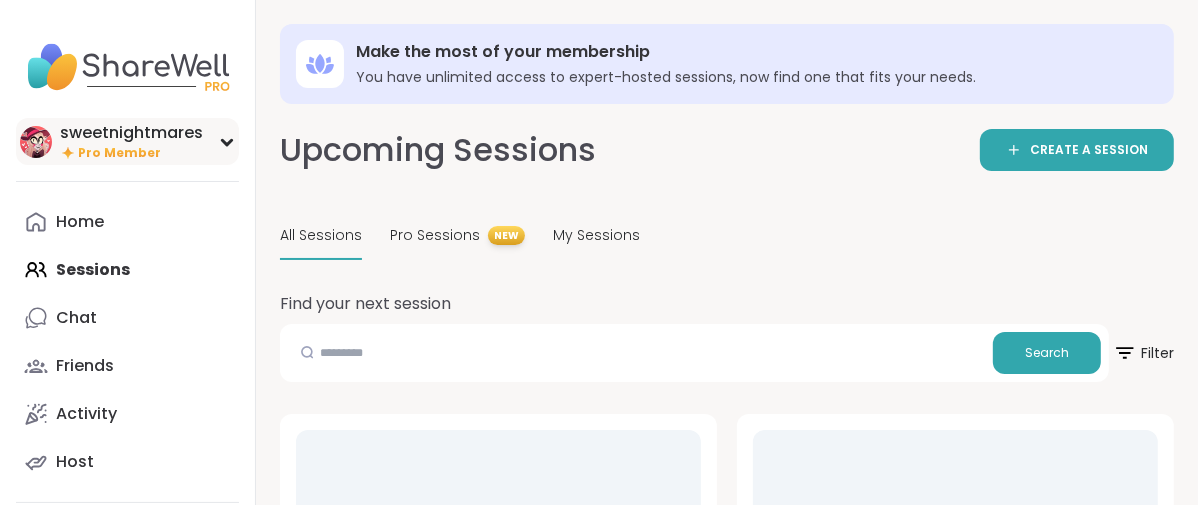 click on "Pro Member" at bounding box center (119, 153) 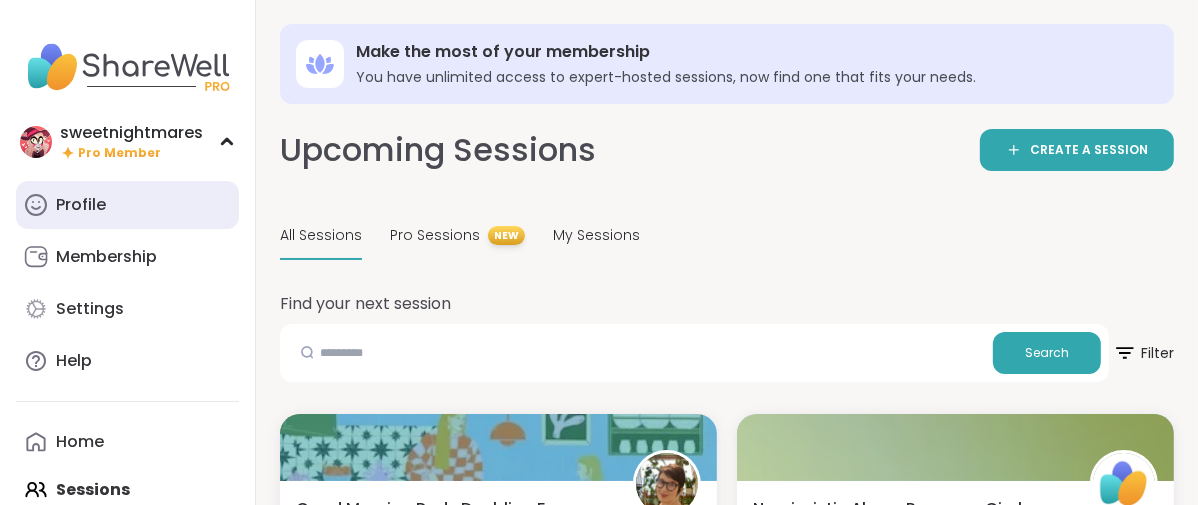 click on "Profile" at bounding box center (81, 205) 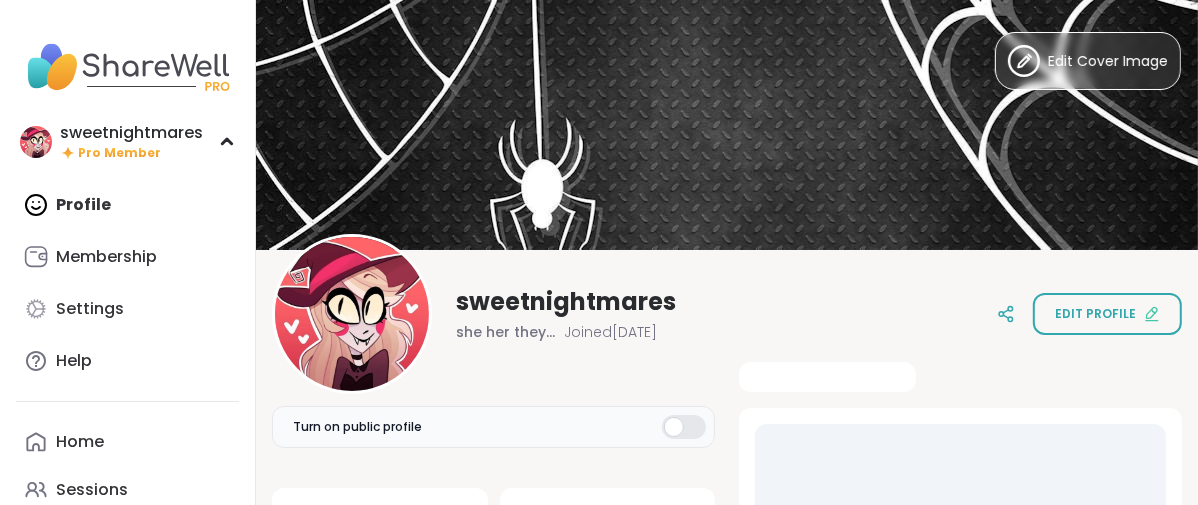 scroll, scrollTop: 0, scrollLeft: 0, axis: both 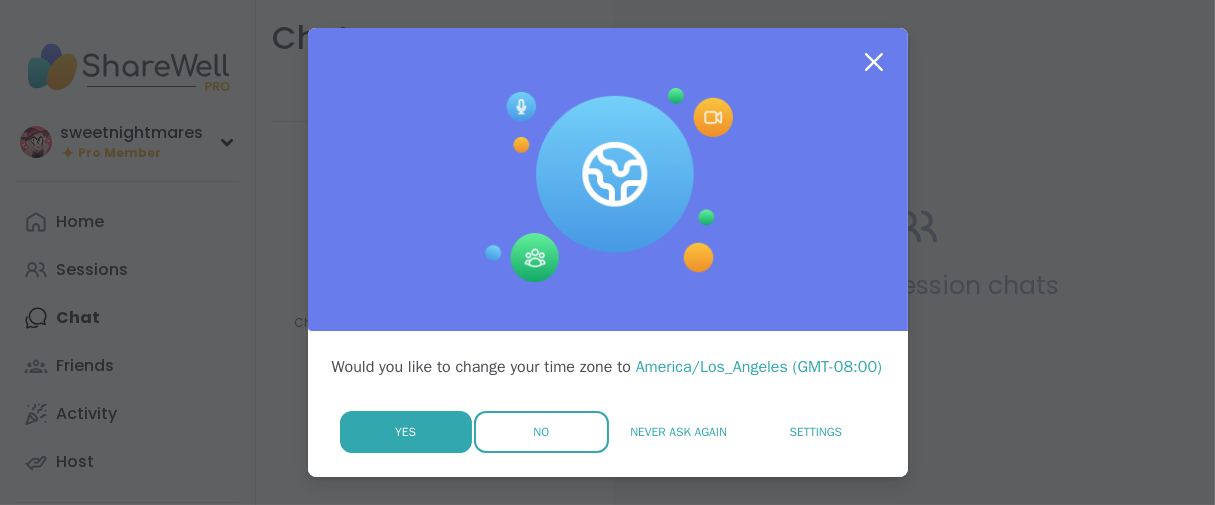 click on "No" at bounding box center [541, 432] 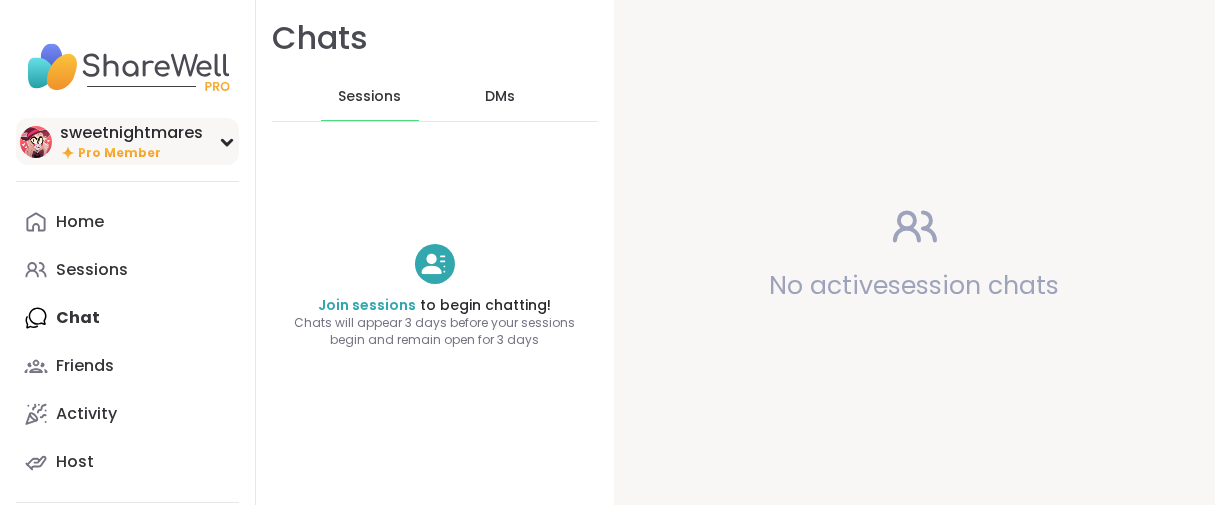 scroll, scrollTop: 0, scrollLeft: 0, axis: both 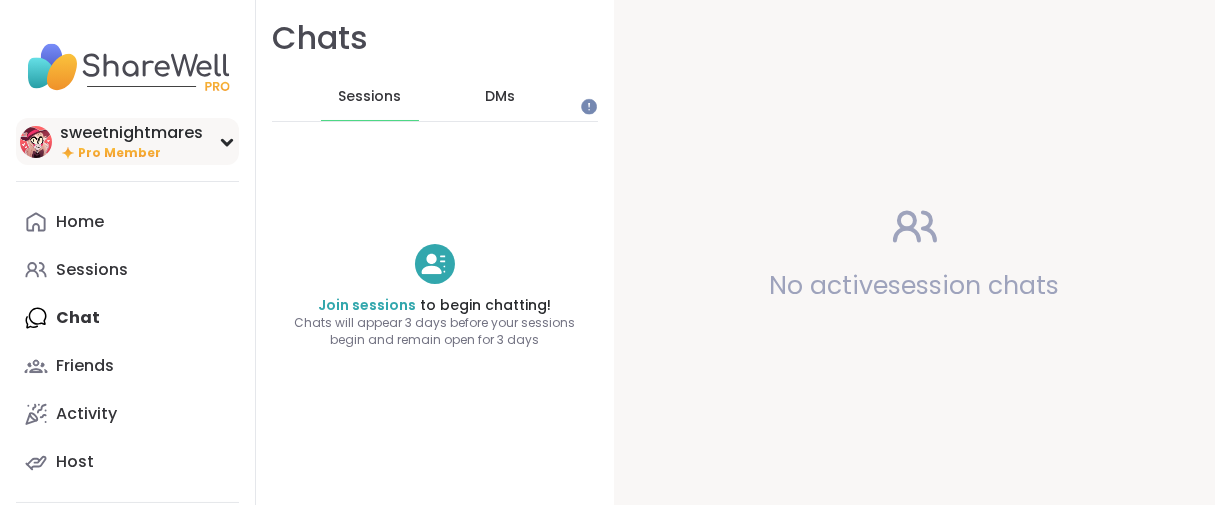 click on "Pro Member" at bounding box center [119, 153] 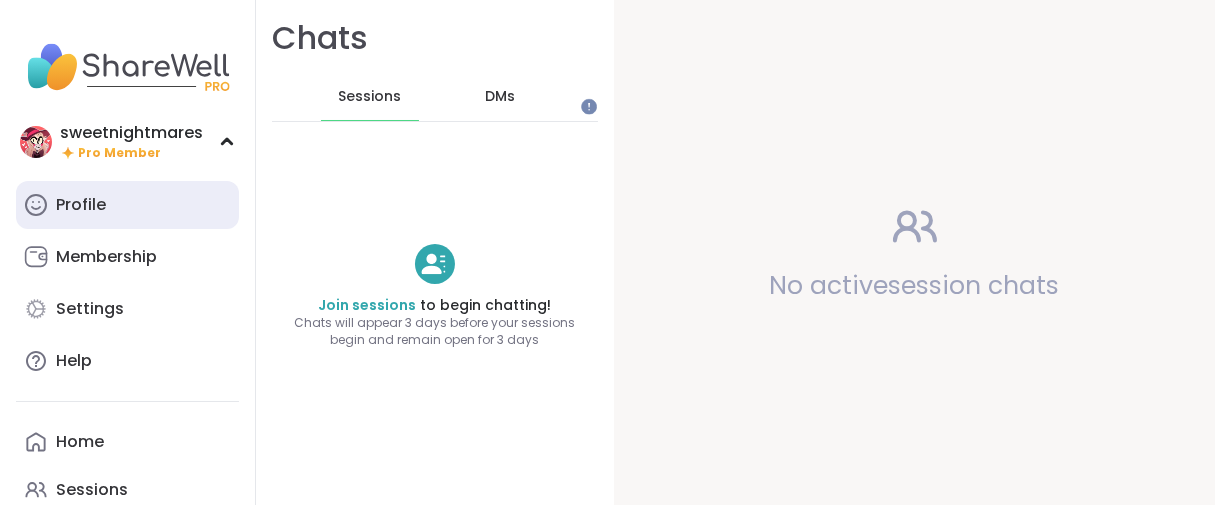 click on "Profile" at bounding box center (127, 205) 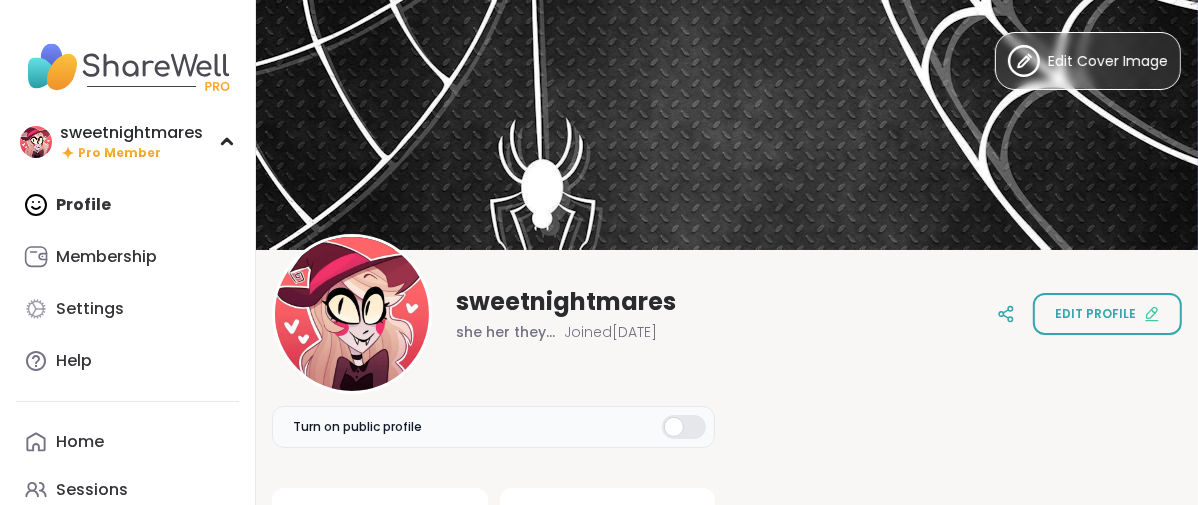 scroll, scrollTop: 0, scrollLeft: 0, axis: both 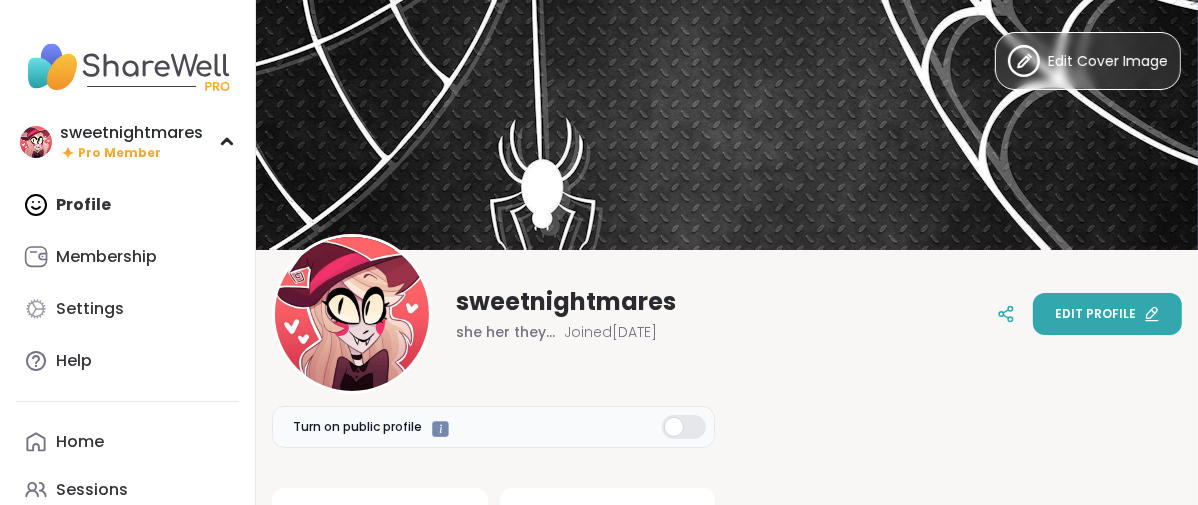 click on "Edit profile" at bounding box center (1107, 314) 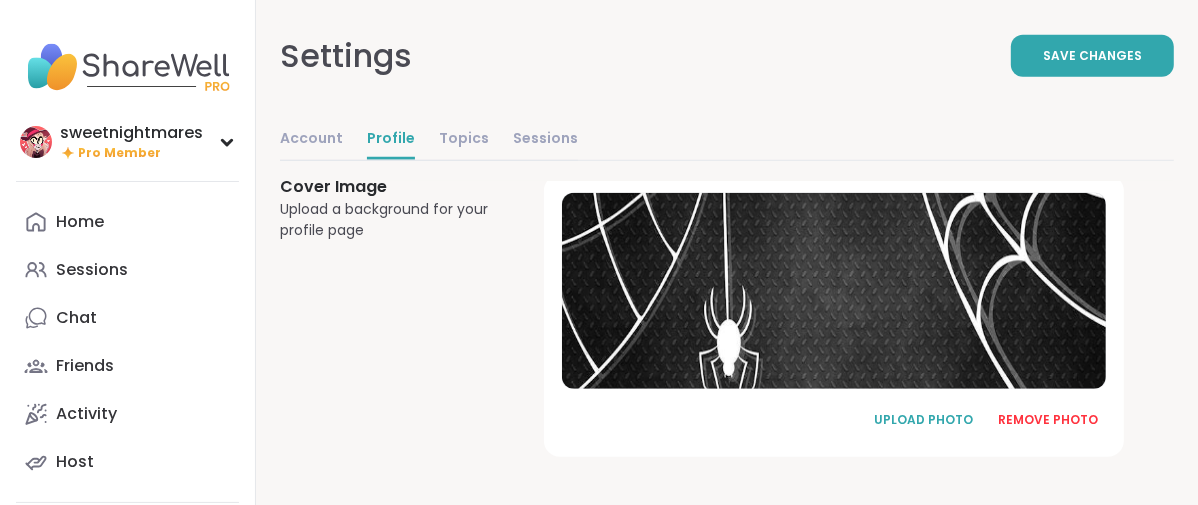 scroll, scrollTop: 1555, scrollLeft: 0, axis: vertical 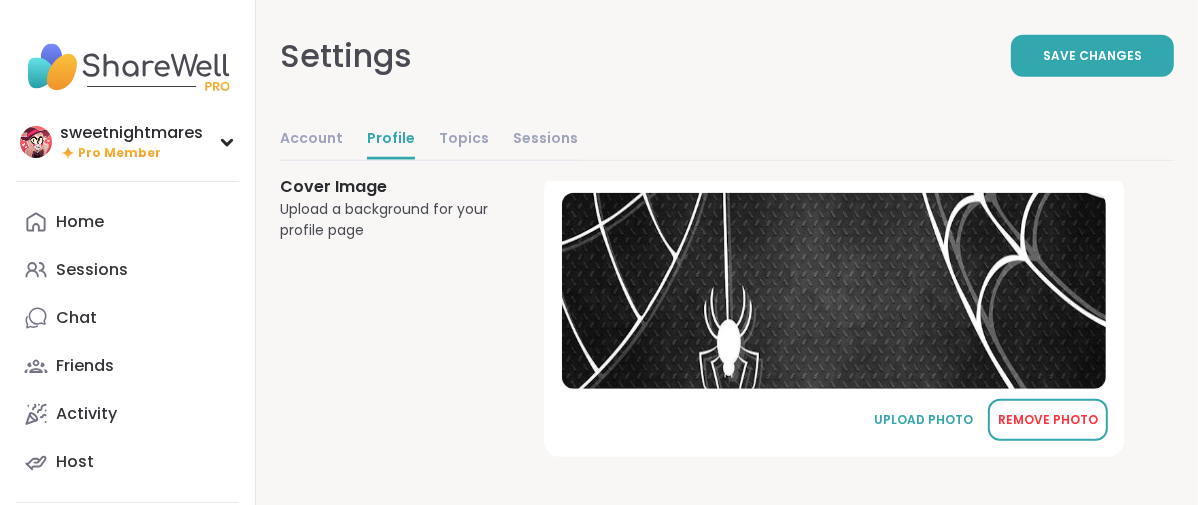 click on "REMOVE PHOTO" at bounding box center [1048, 420] 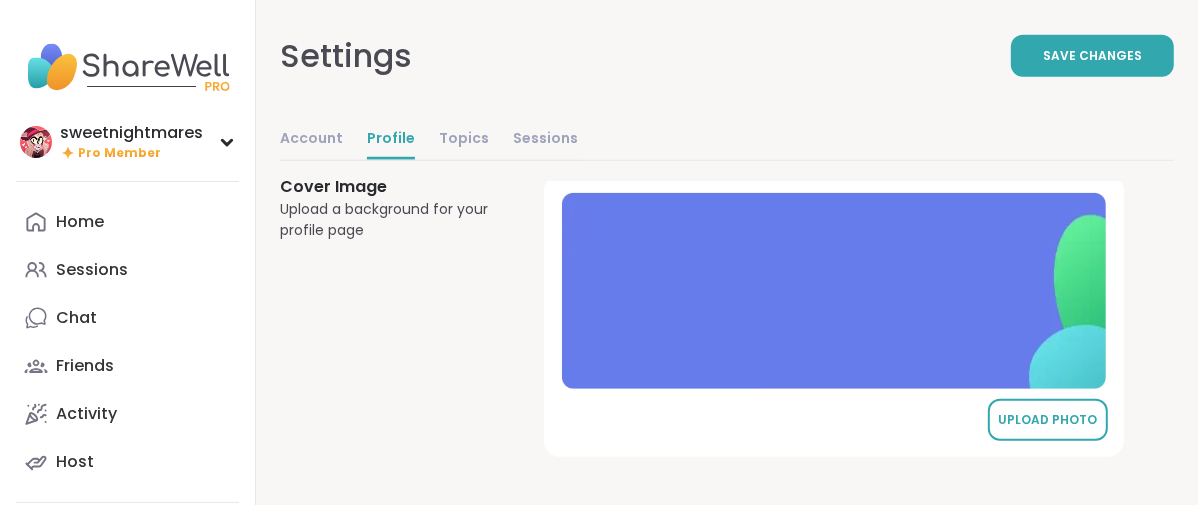 click on "UPLOAD PHOTO" at bounding box center (1048, 420) 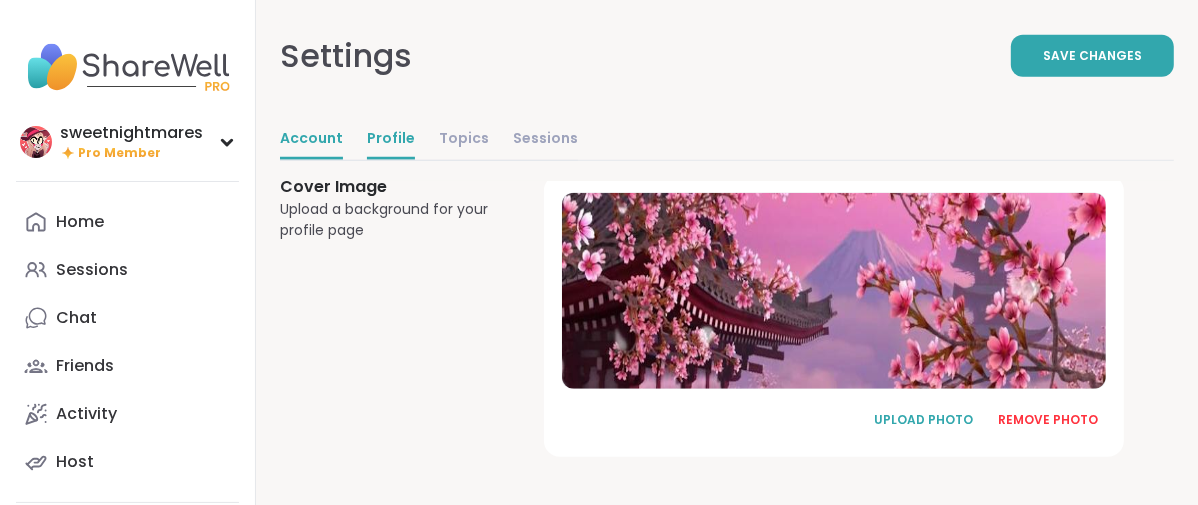 click on "Account" at bounding box center (311, 140) 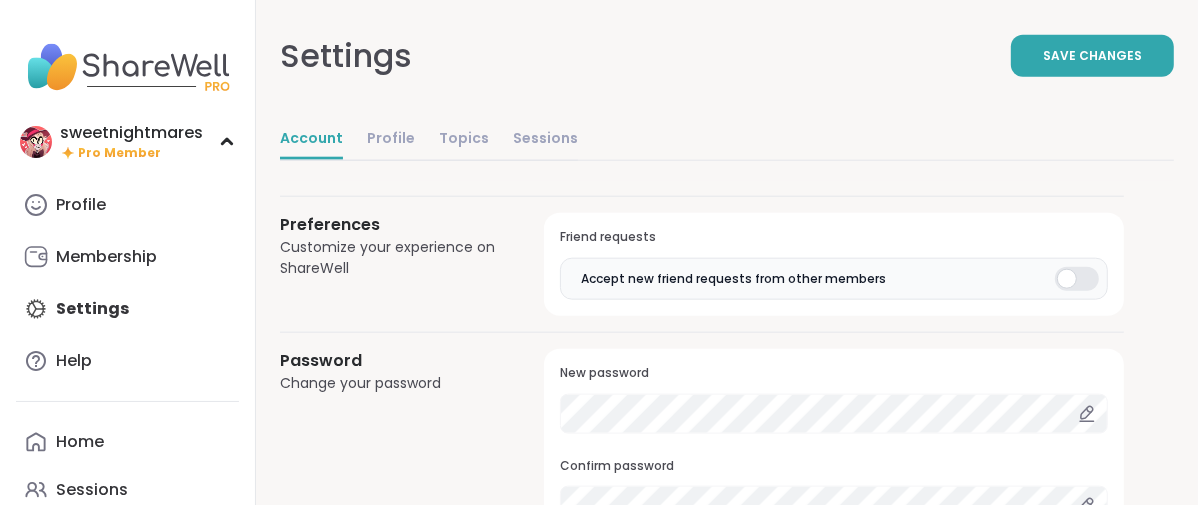 scroll, scrollTop: 0, scrollLeft: 0, axis: both 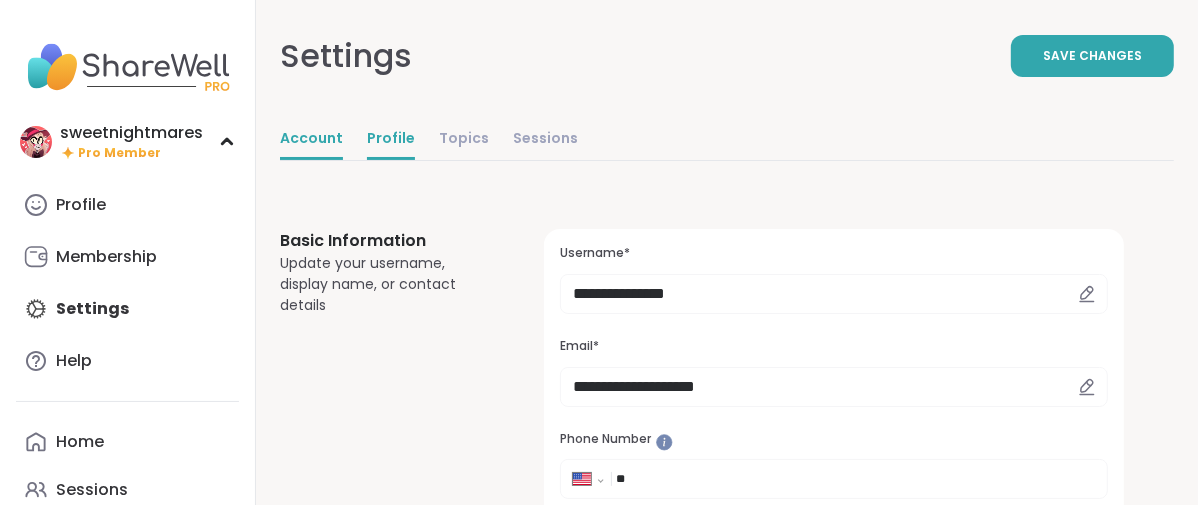click on "Profile" at bounding box center [391, 140] 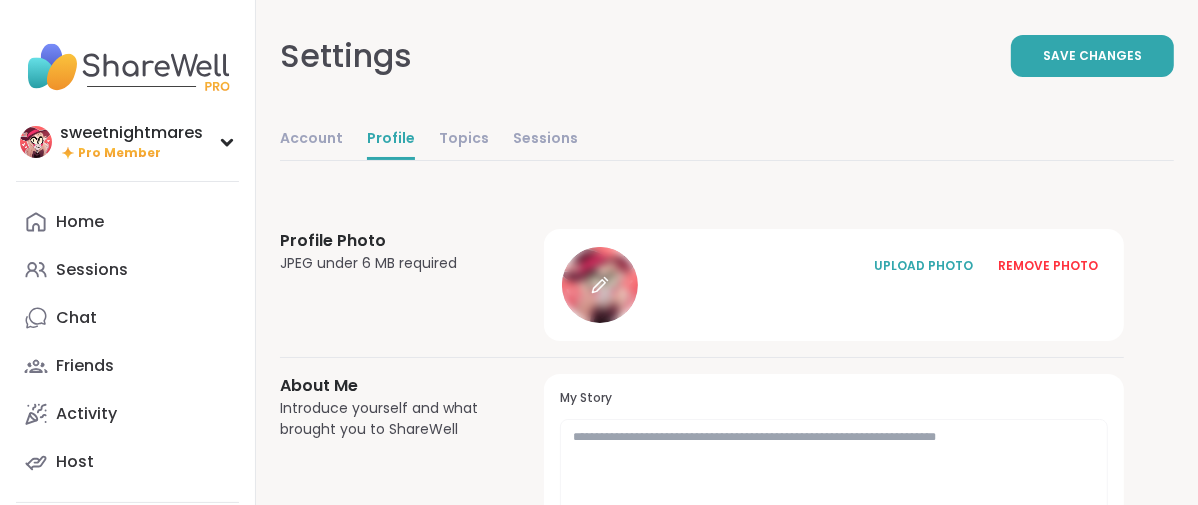 click 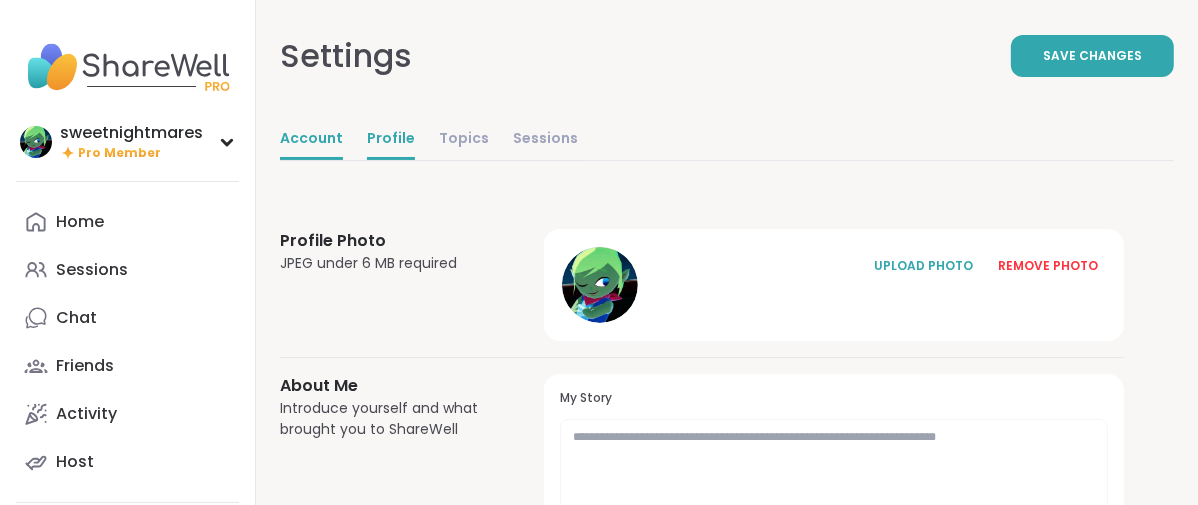click on "Account" at bounding box center [311, 140] 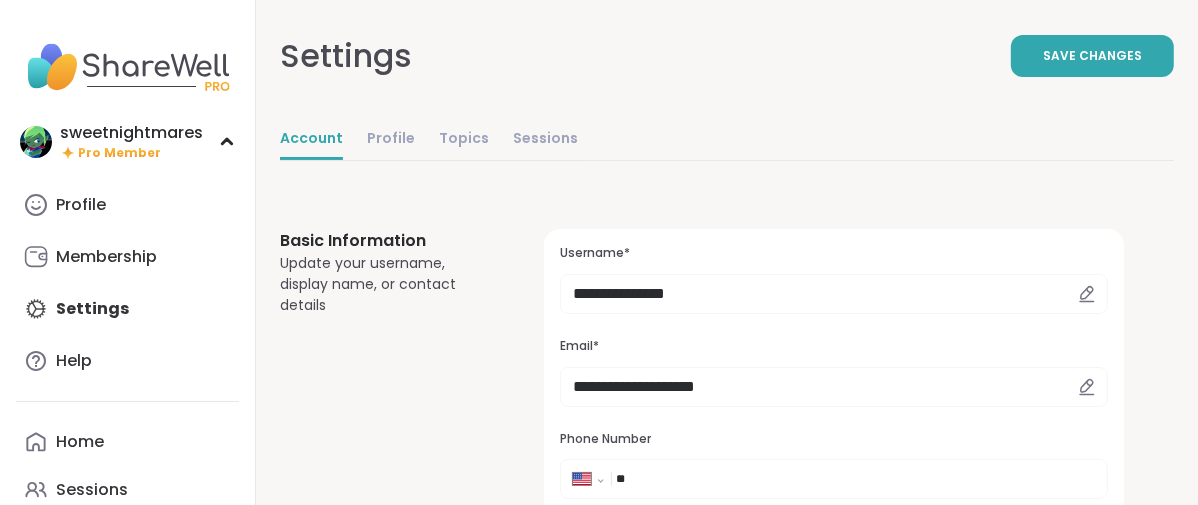 scroll, scrollTop: 0, scrollLeft: 0, axis: both 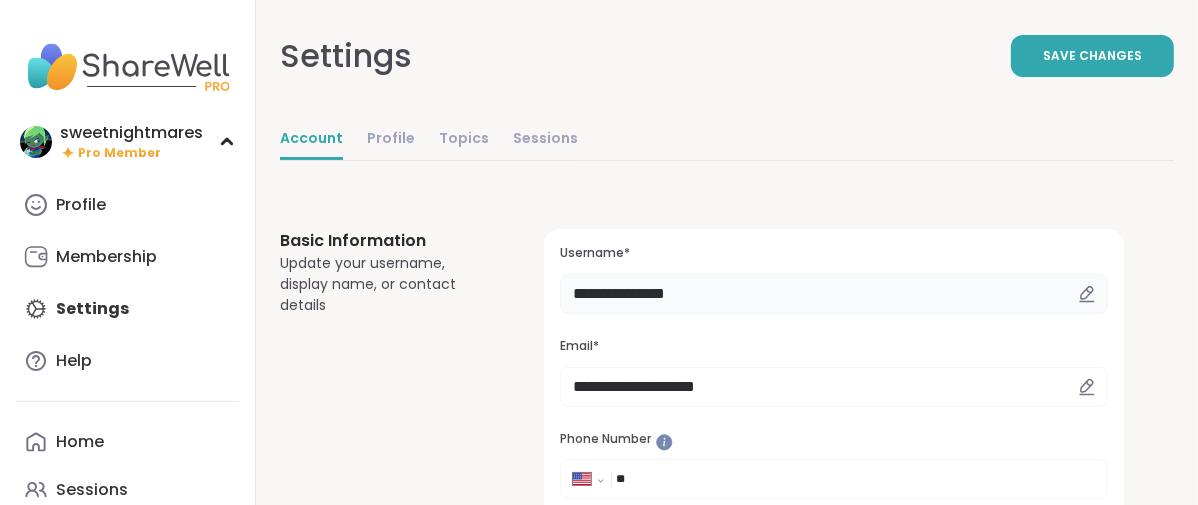 click on "**********" at bounding box center (834, 294) 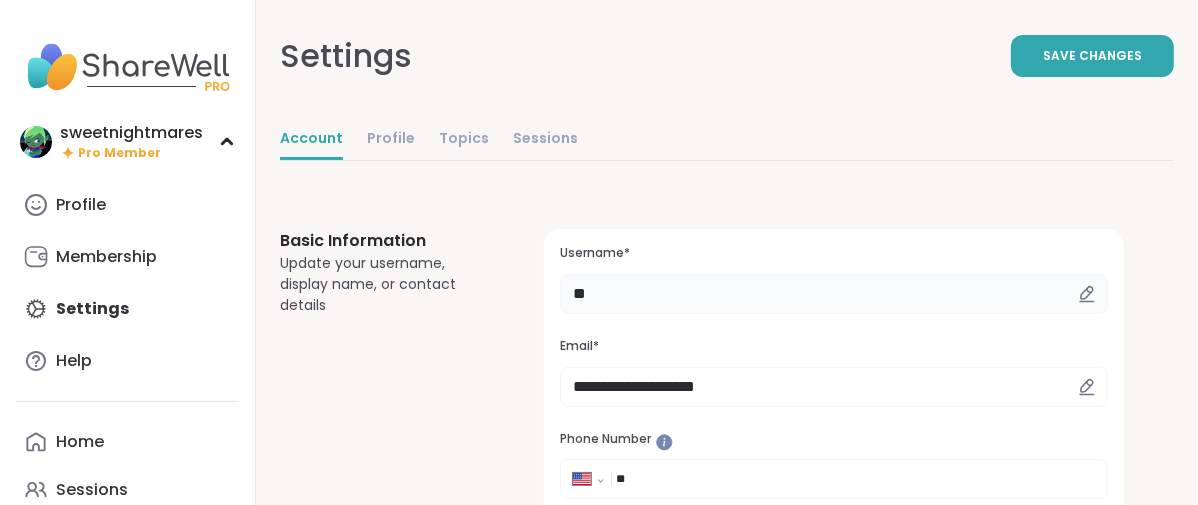 type on "*" 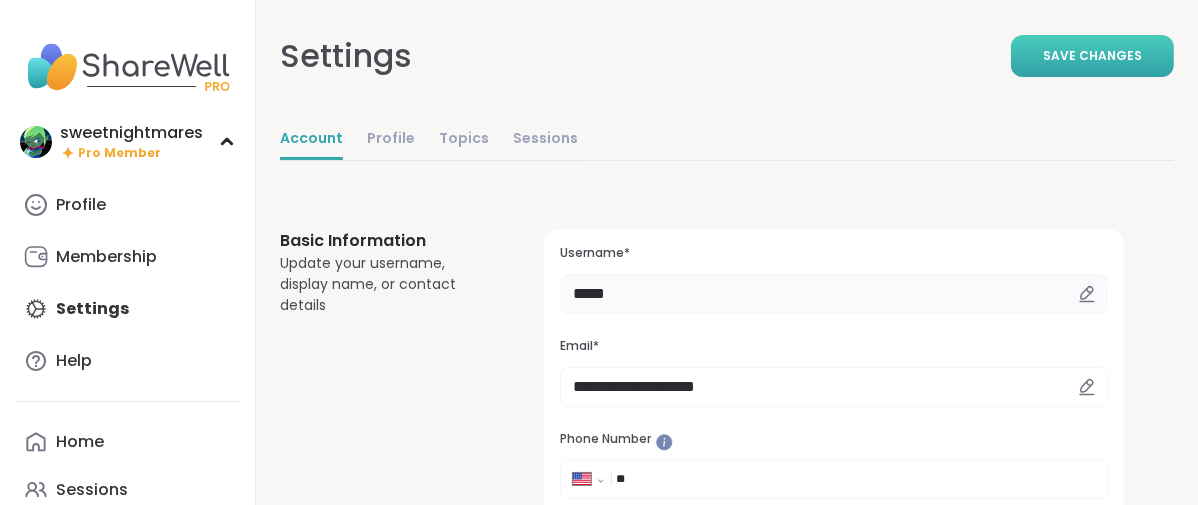 type on "*****" 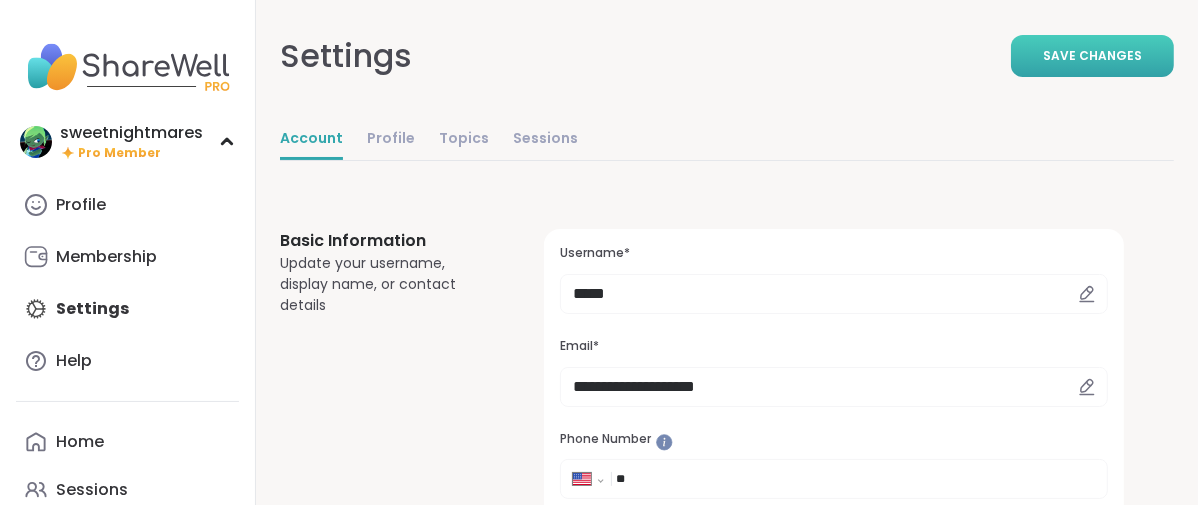 click on "Save Changes" at bounding box center (1092, 56) 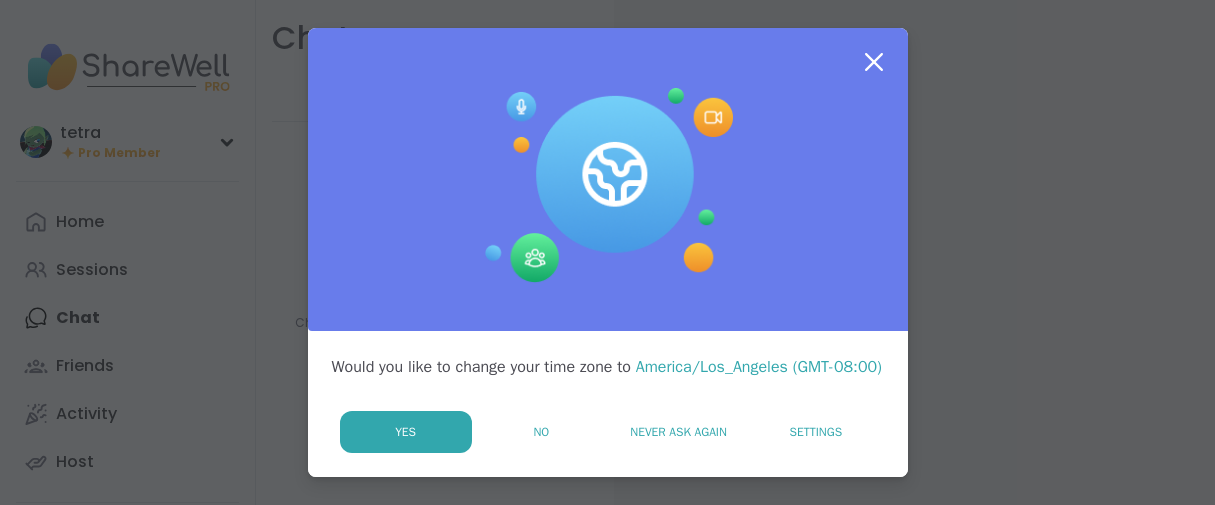 scroll, scrollTop: 0, scrollLeft: 0, axis: both 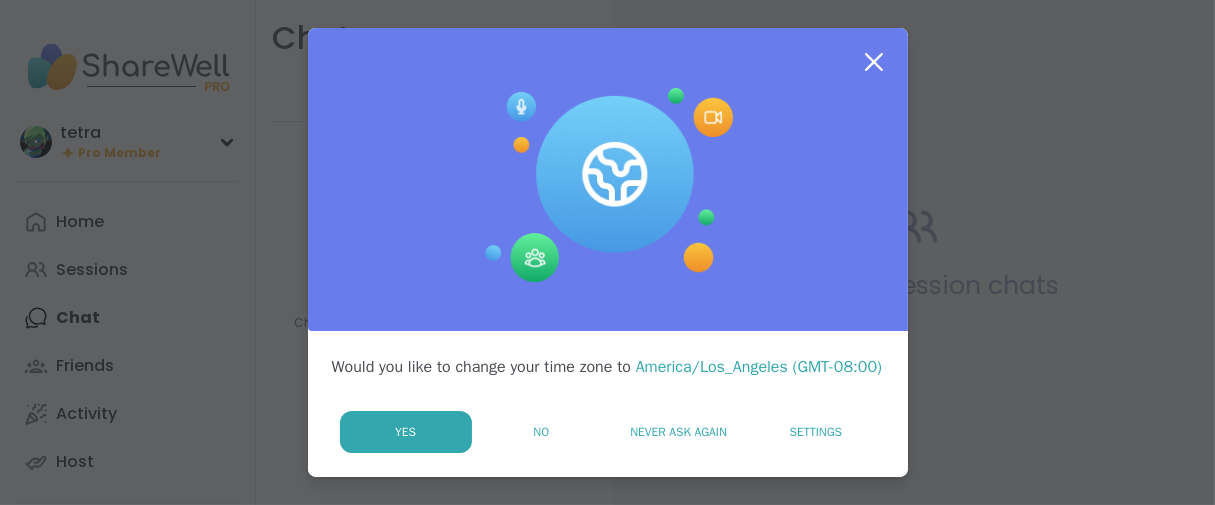 click on "No" at bounding box center (541, 432) 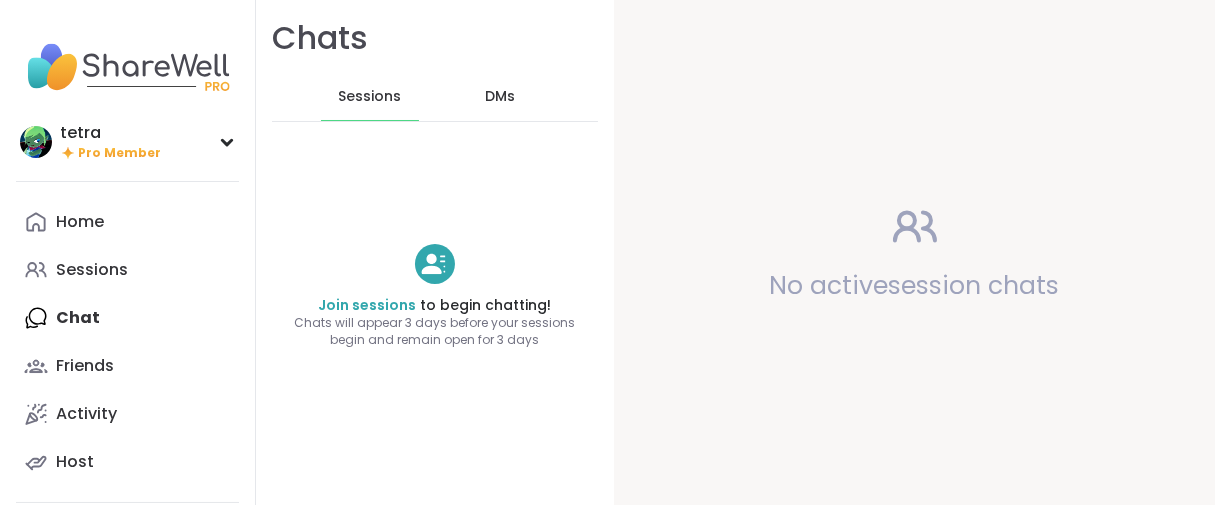 scroll, scrollTop: 0, scrollLeft: 0, axis: both 